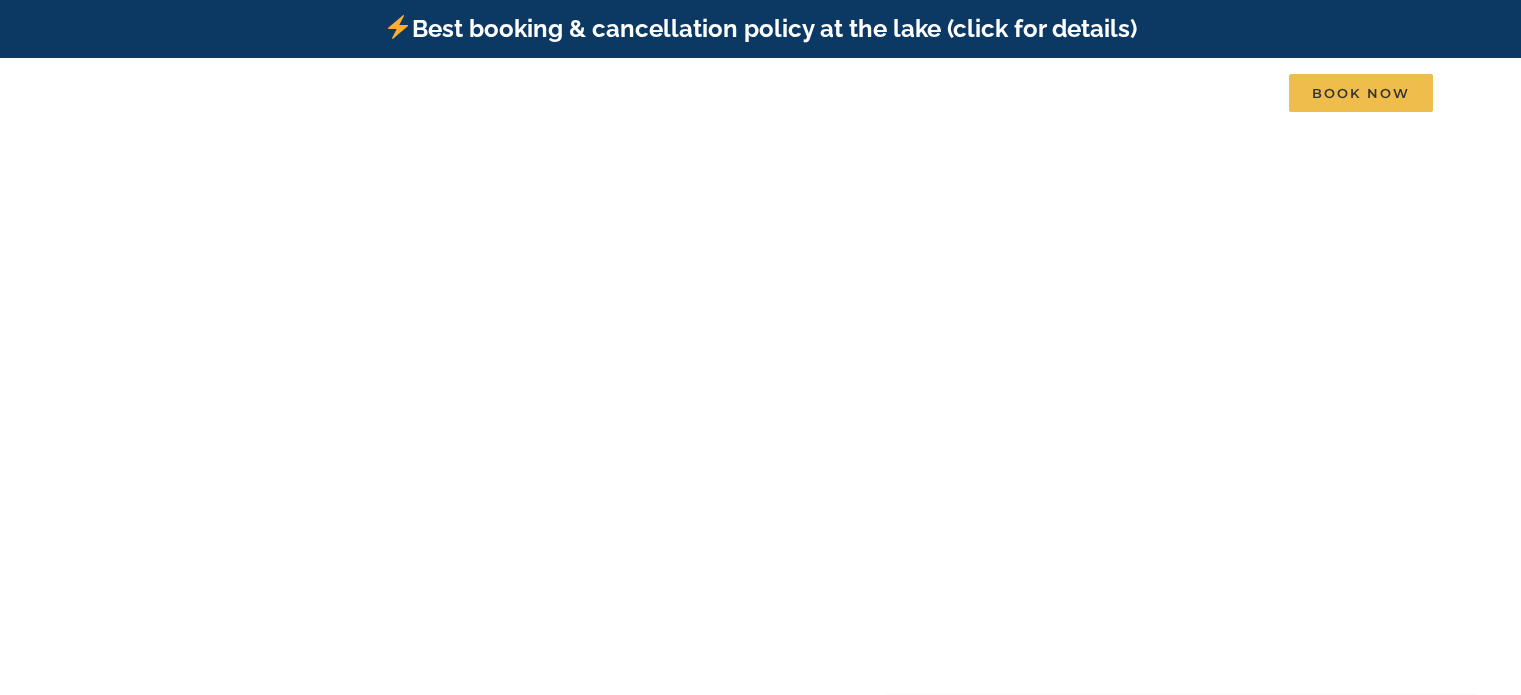 scroll, scrollTop: 0, scrollLeft: 0, axis: both 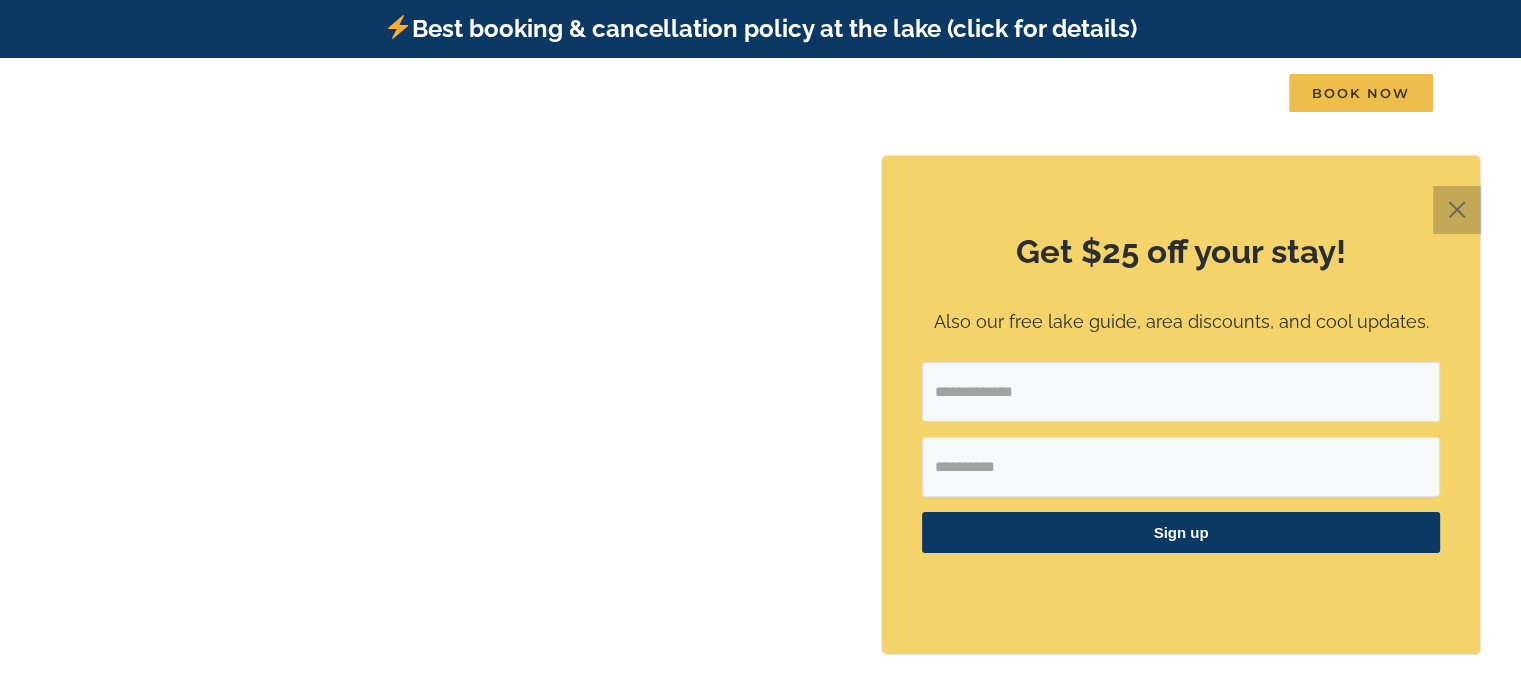 click on "✕" at bounding box center [1457, 210] 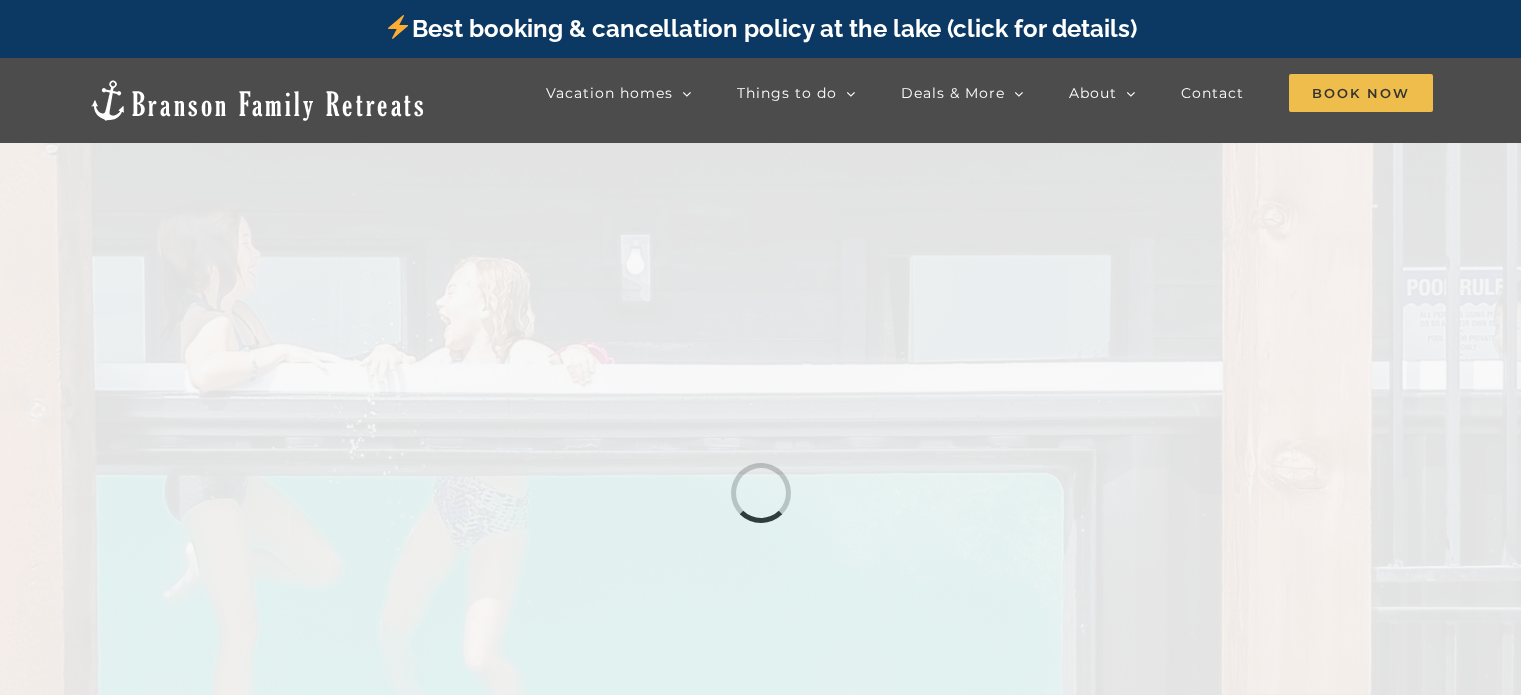 scroll, scrollTop: 0, scrollLeft: 0, axis: both 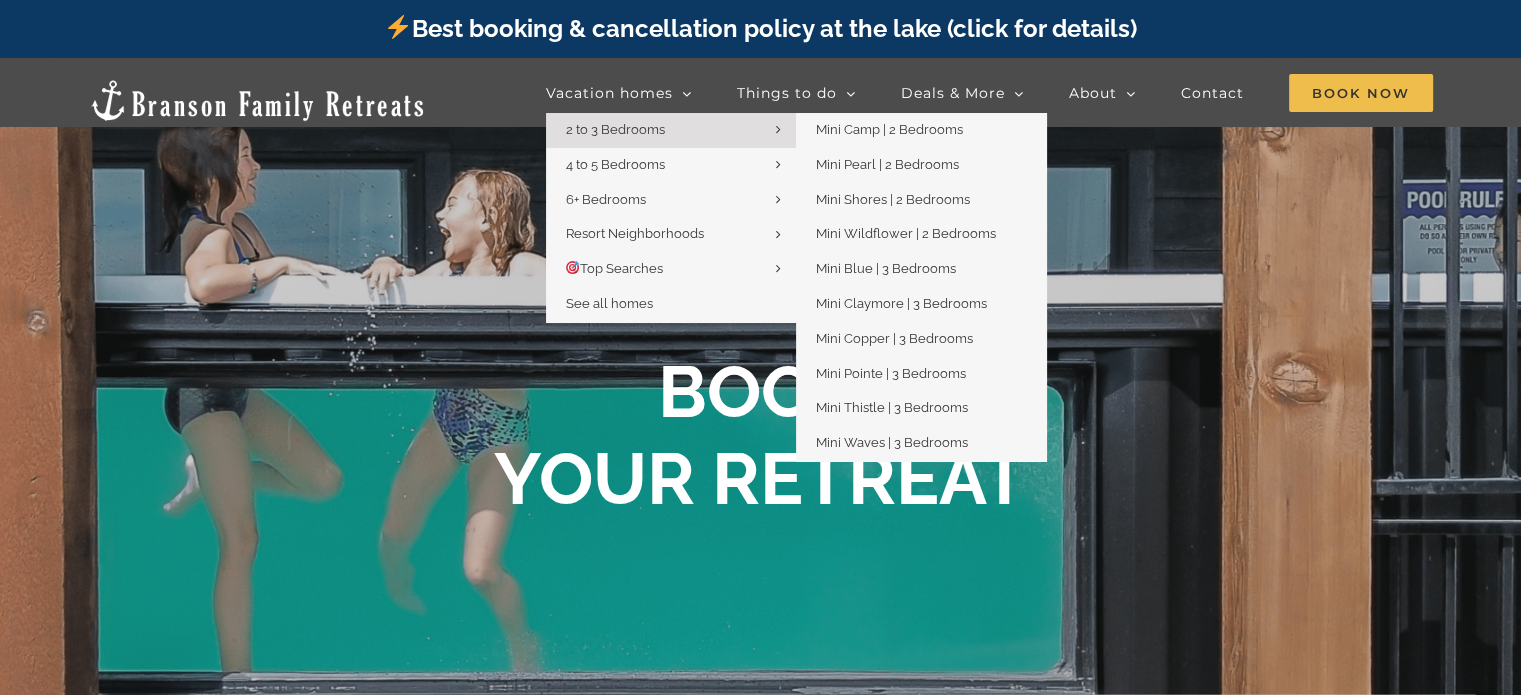 click on "2 to 3 Bedrooms" at bounding box center [615, 129] 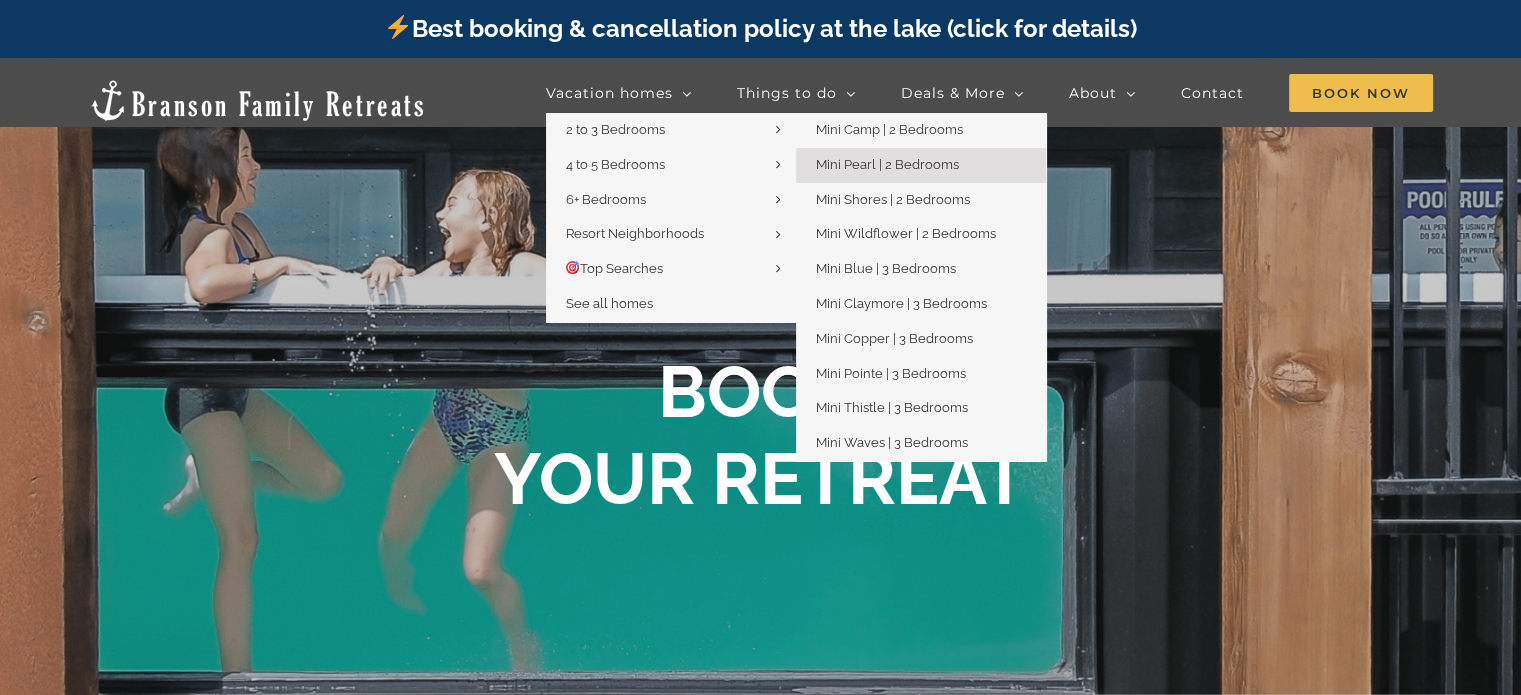 click on "Mini Pearl | 2 Bedrooms" at bounding box center [887, 164] 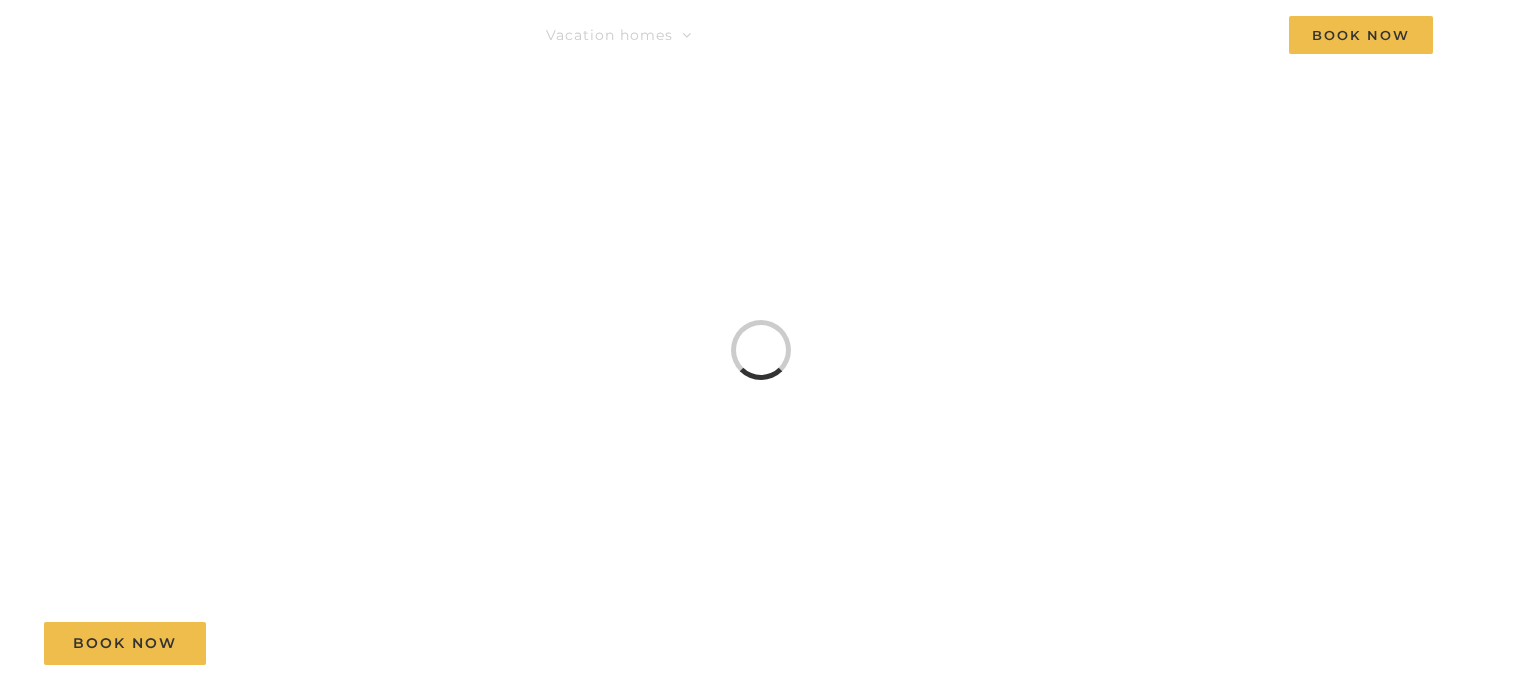 scroll, scrollTop: 0, scrollLeft: 0, axis: both 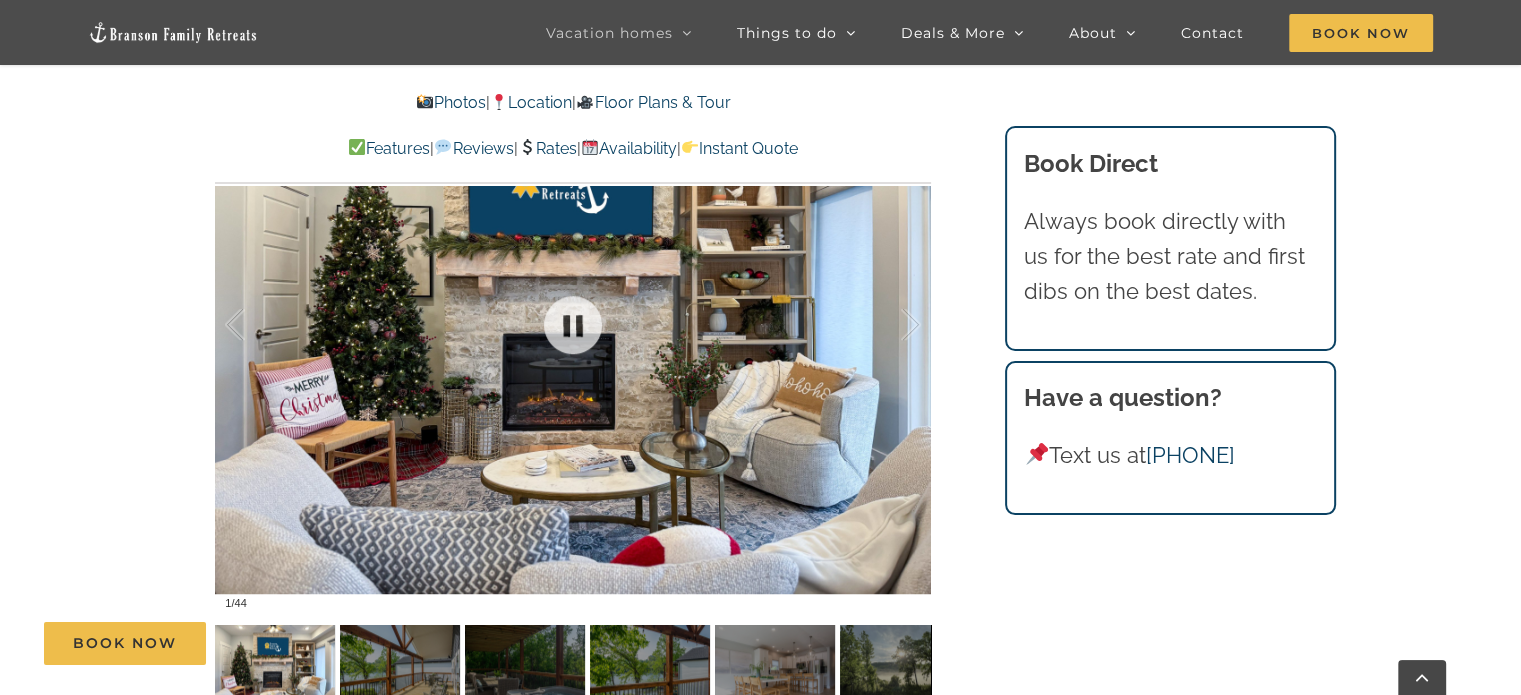 click at bounding box center (573, 325) 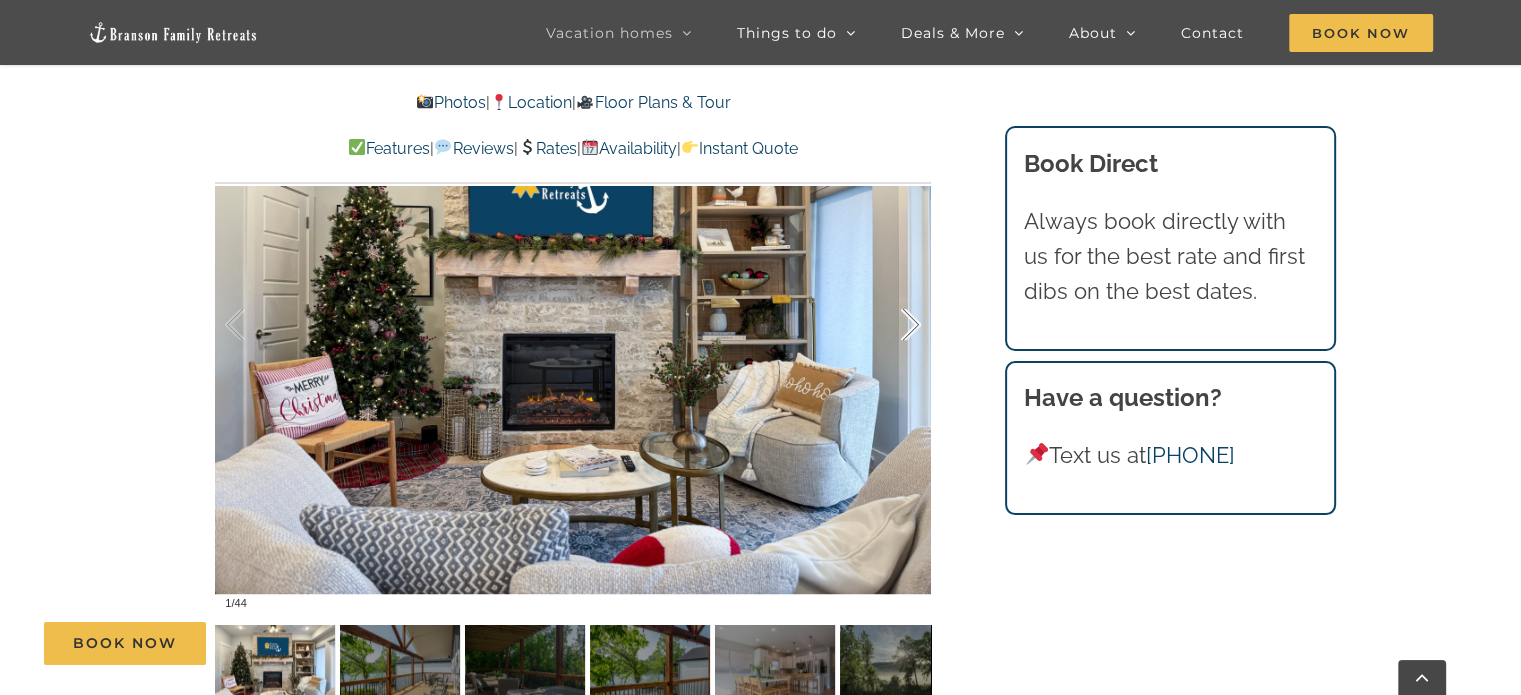 click at bounding box center (890, 325) 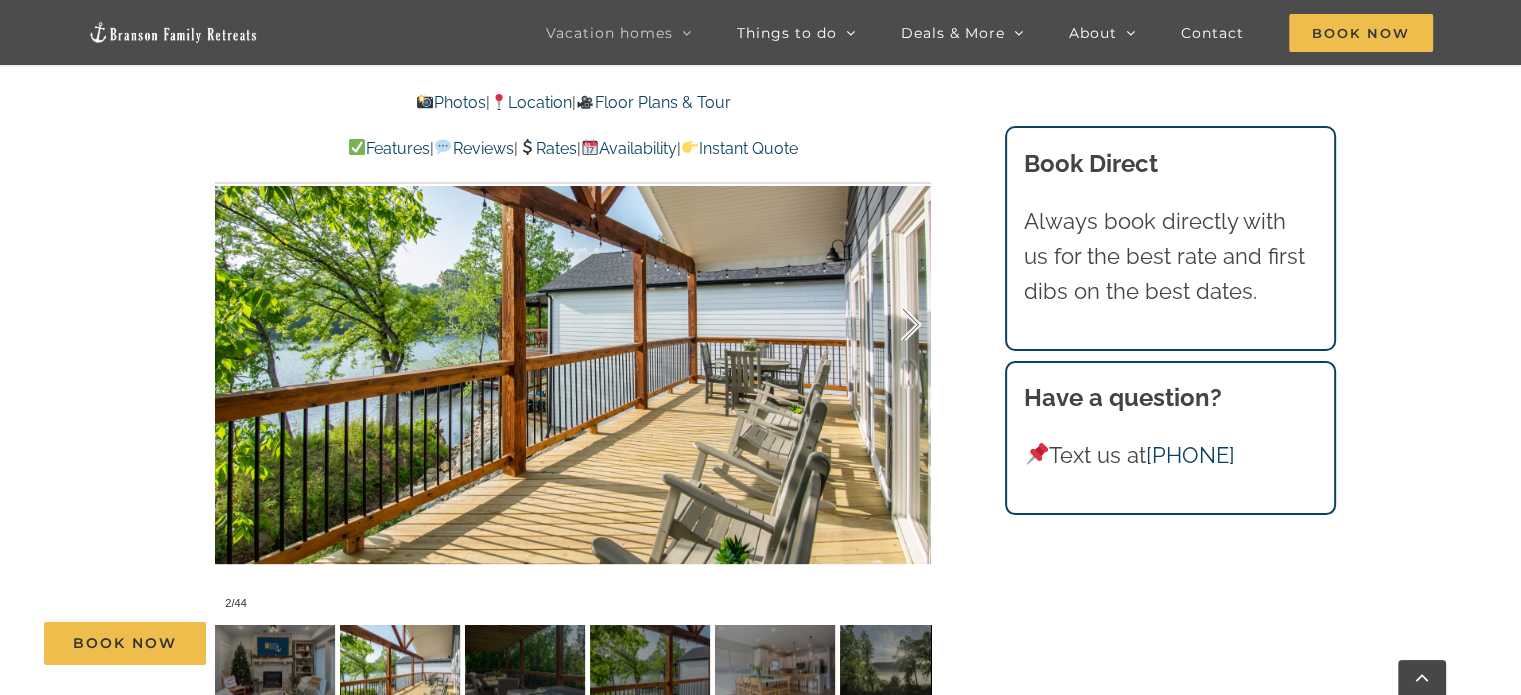click at bounding box center (890, 325) 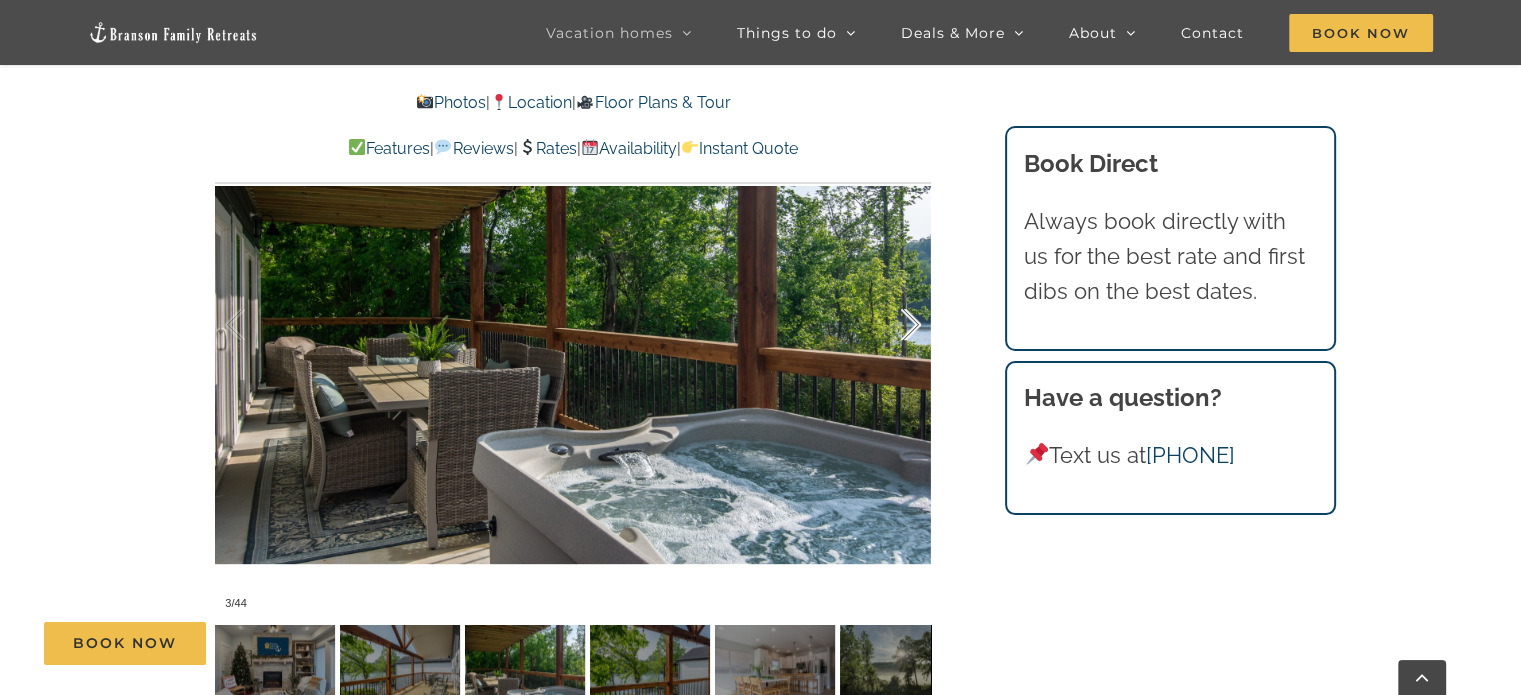 click at bounding box center [890, 325] 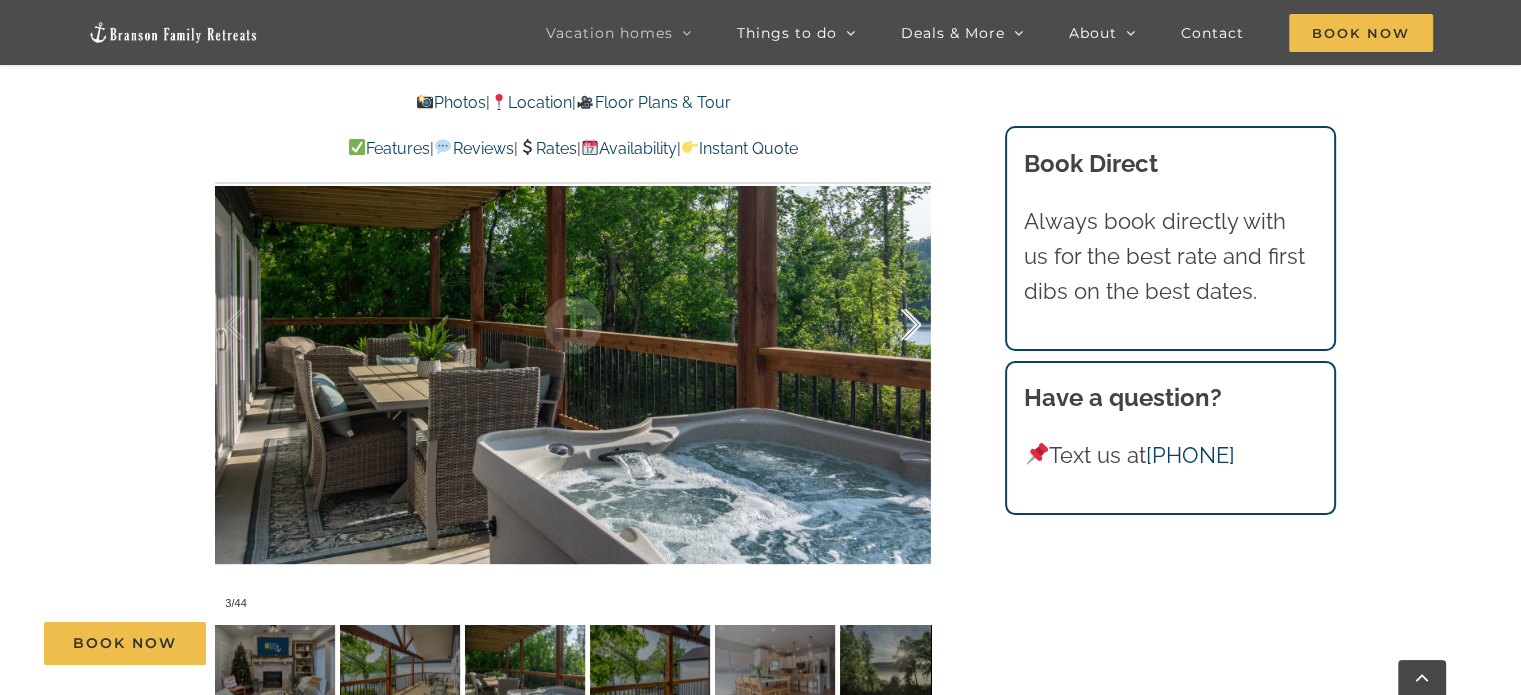 click at bounding box center [890, 325] 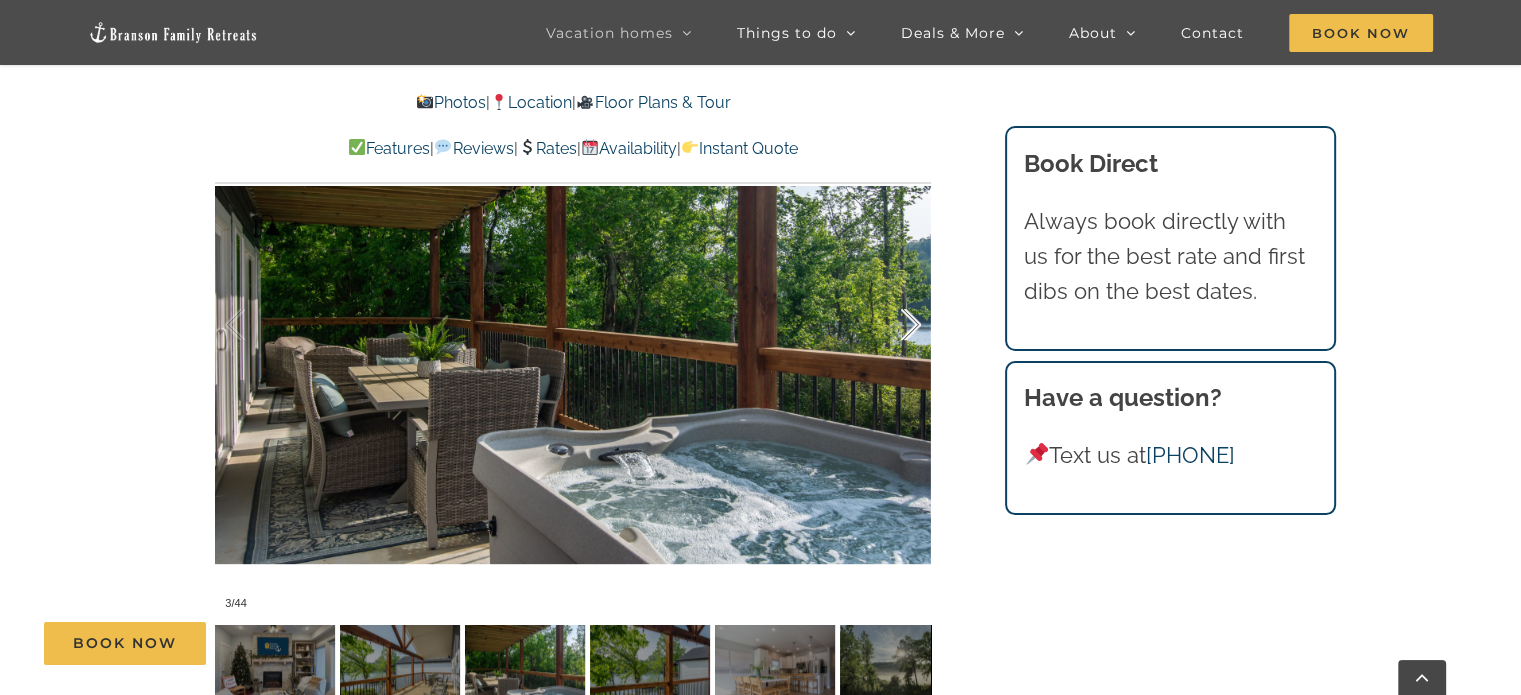 click at bounding box center (890, 325) 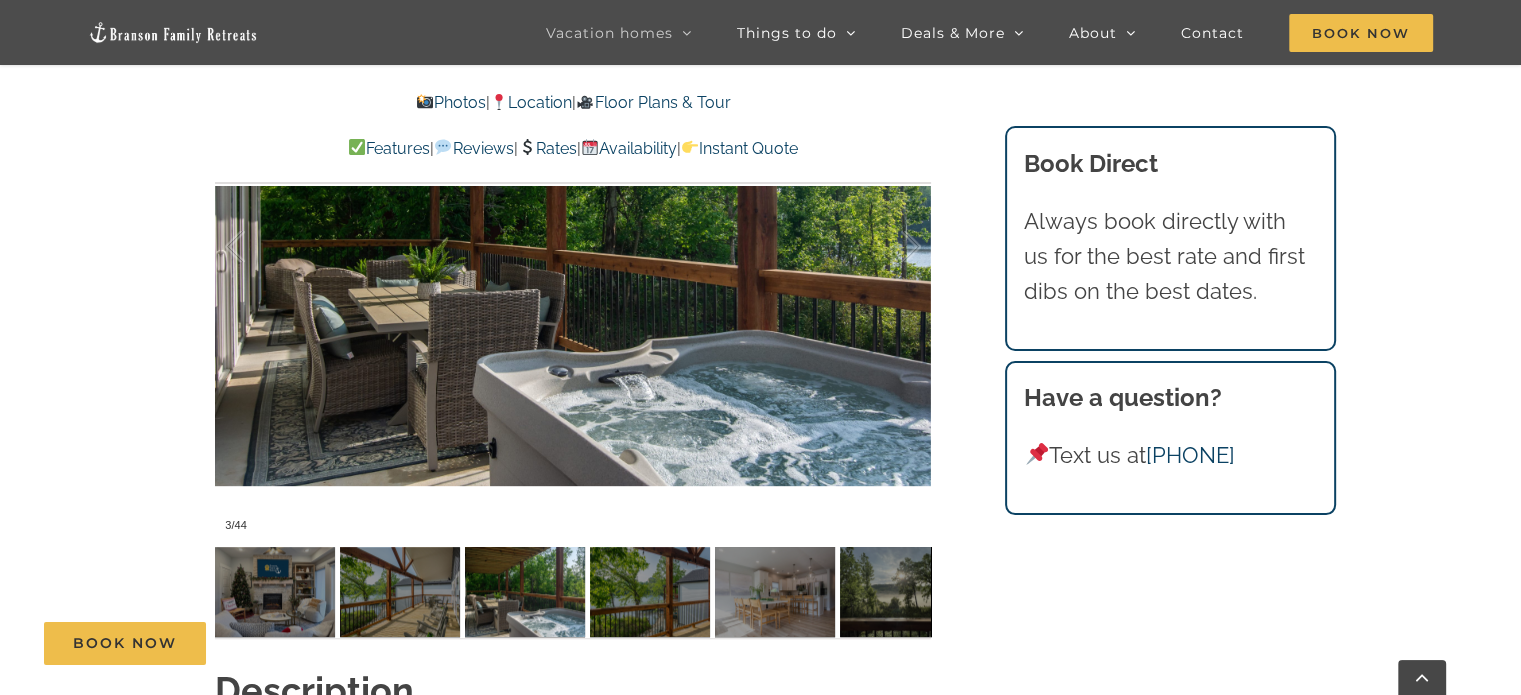 scroll, scrollTop: 1500, scrollLeft: 0, axis: vertical 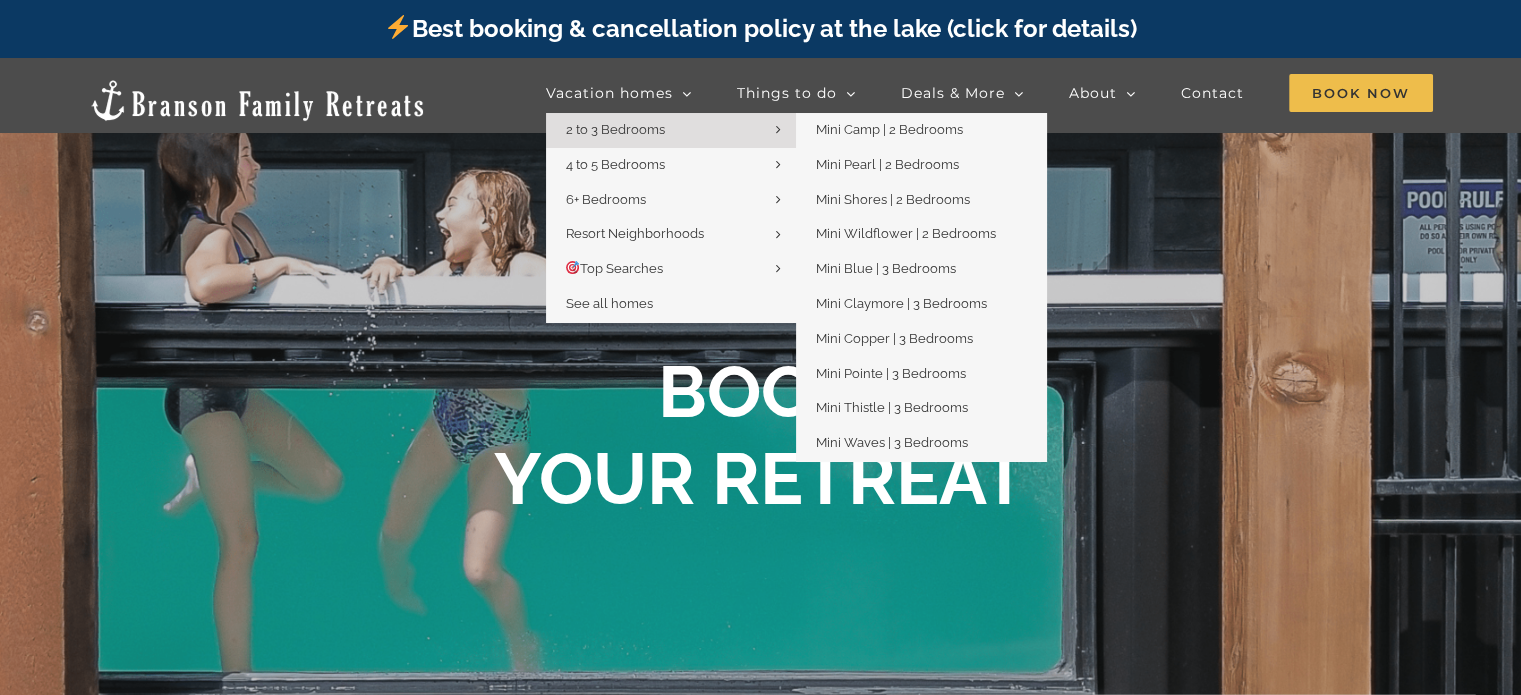 click on "2 to 3 Bedrooms" at bounding box center [615, 129] 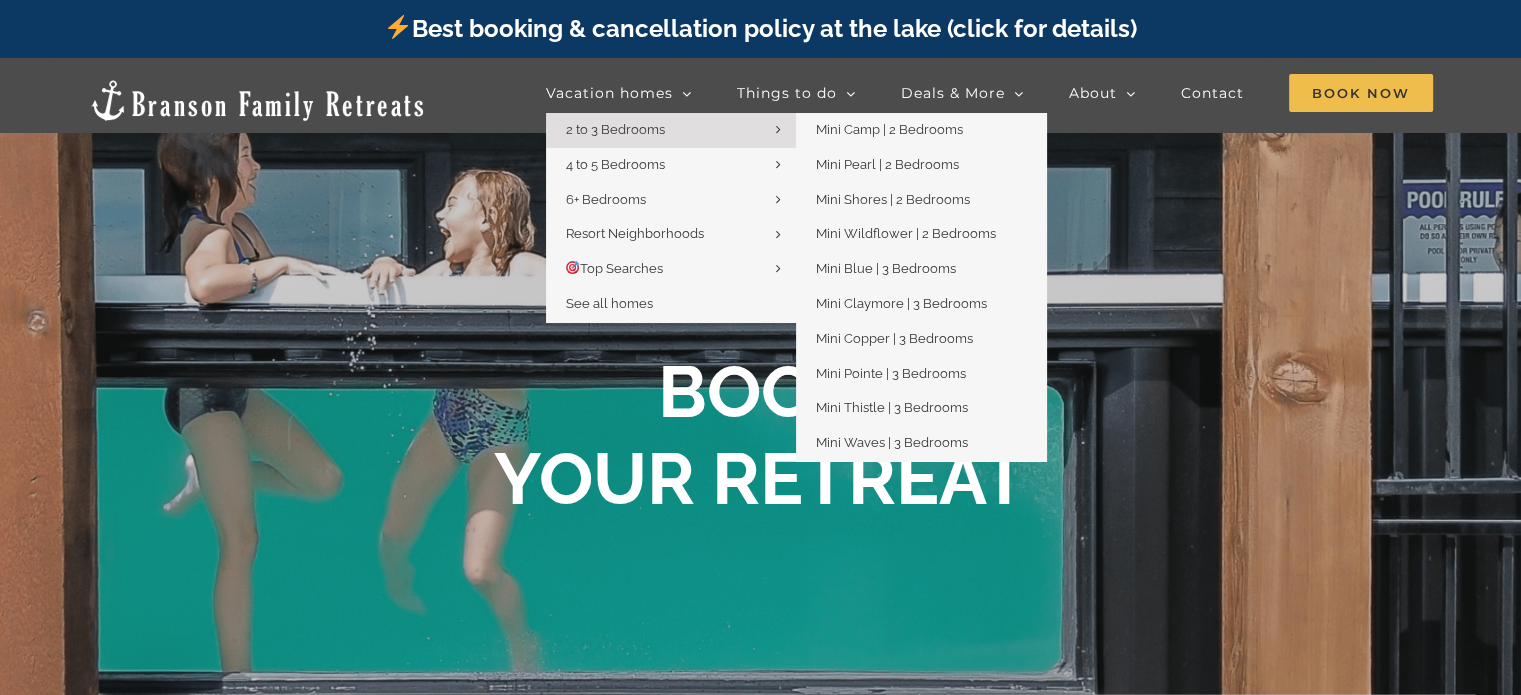 click on "2 to 3 Bedrooms" at bounding box center (615, 129) 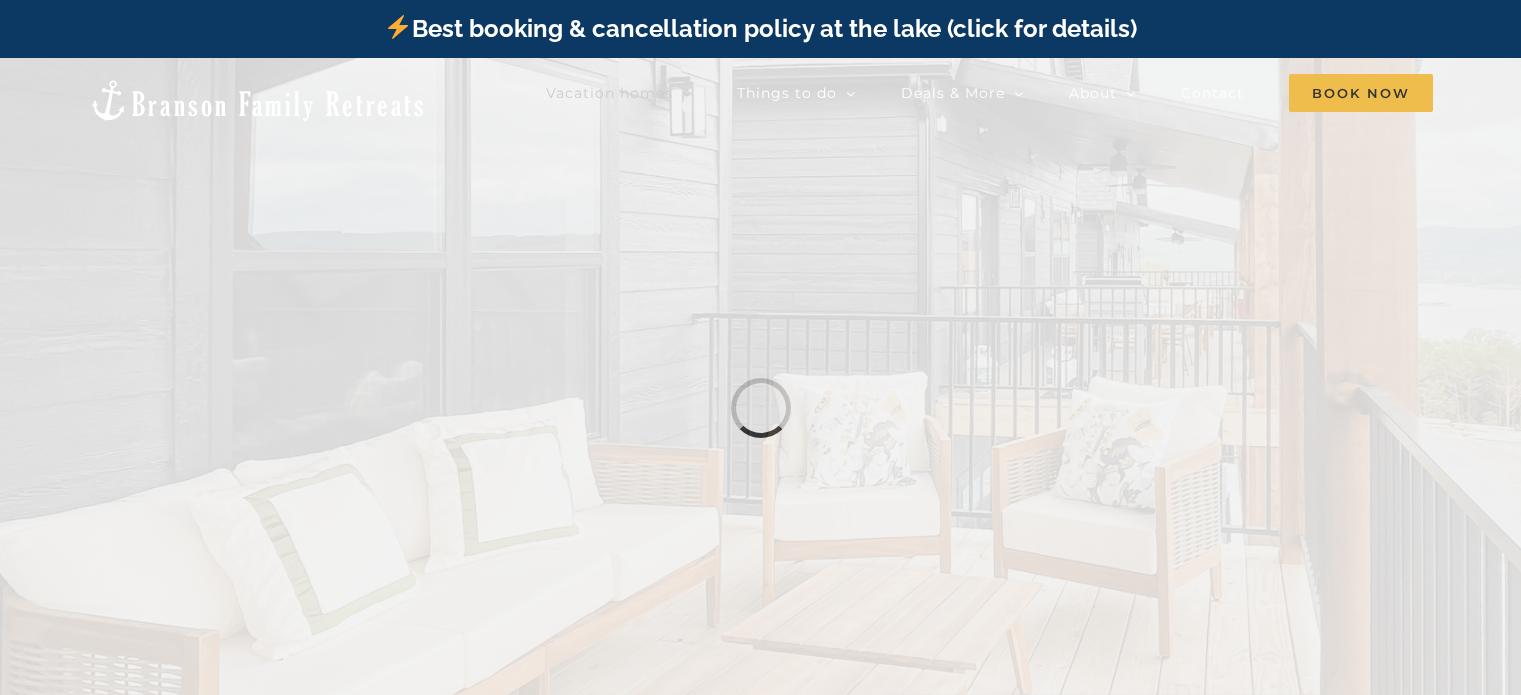 scroll, scrollTop: 0, scrollLeft: 0, axis: both 